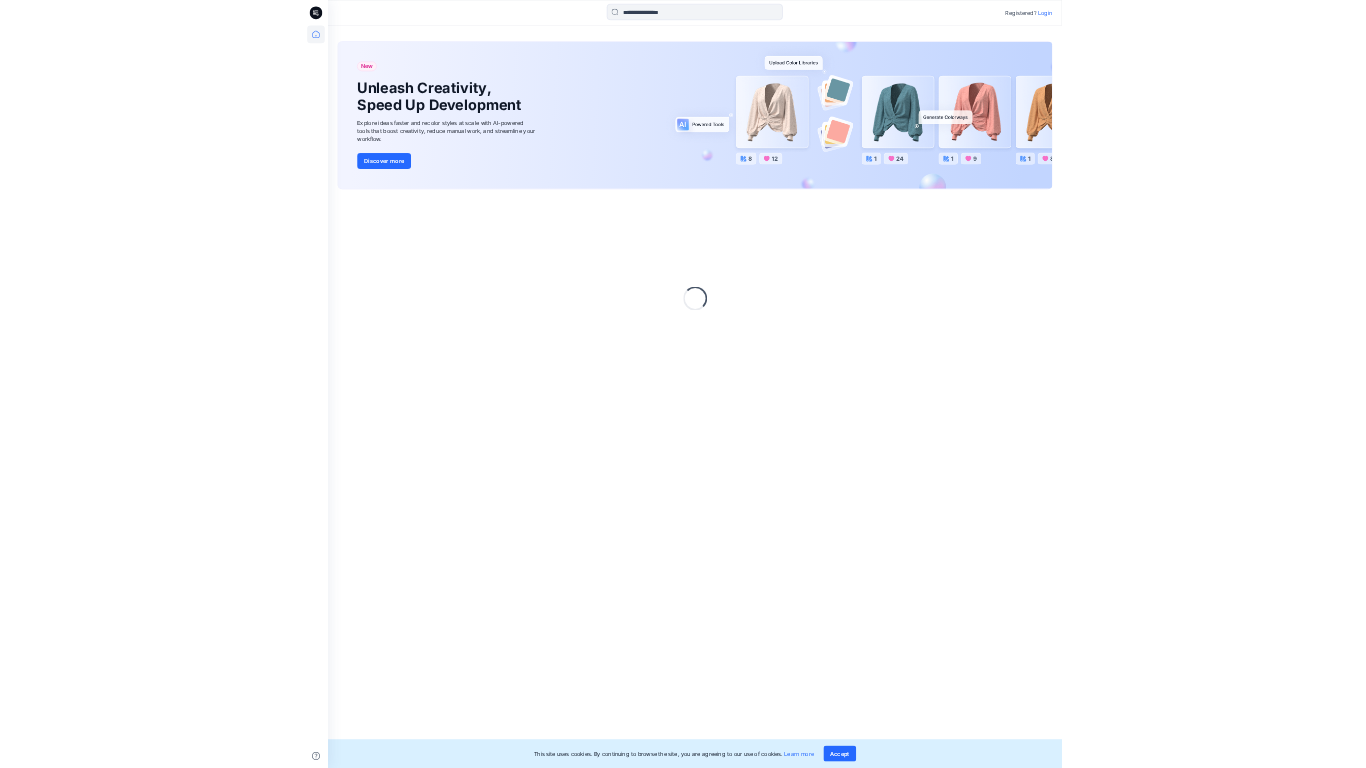 scroll, scrollTop: 0, scrollLeft: 0, axis: both 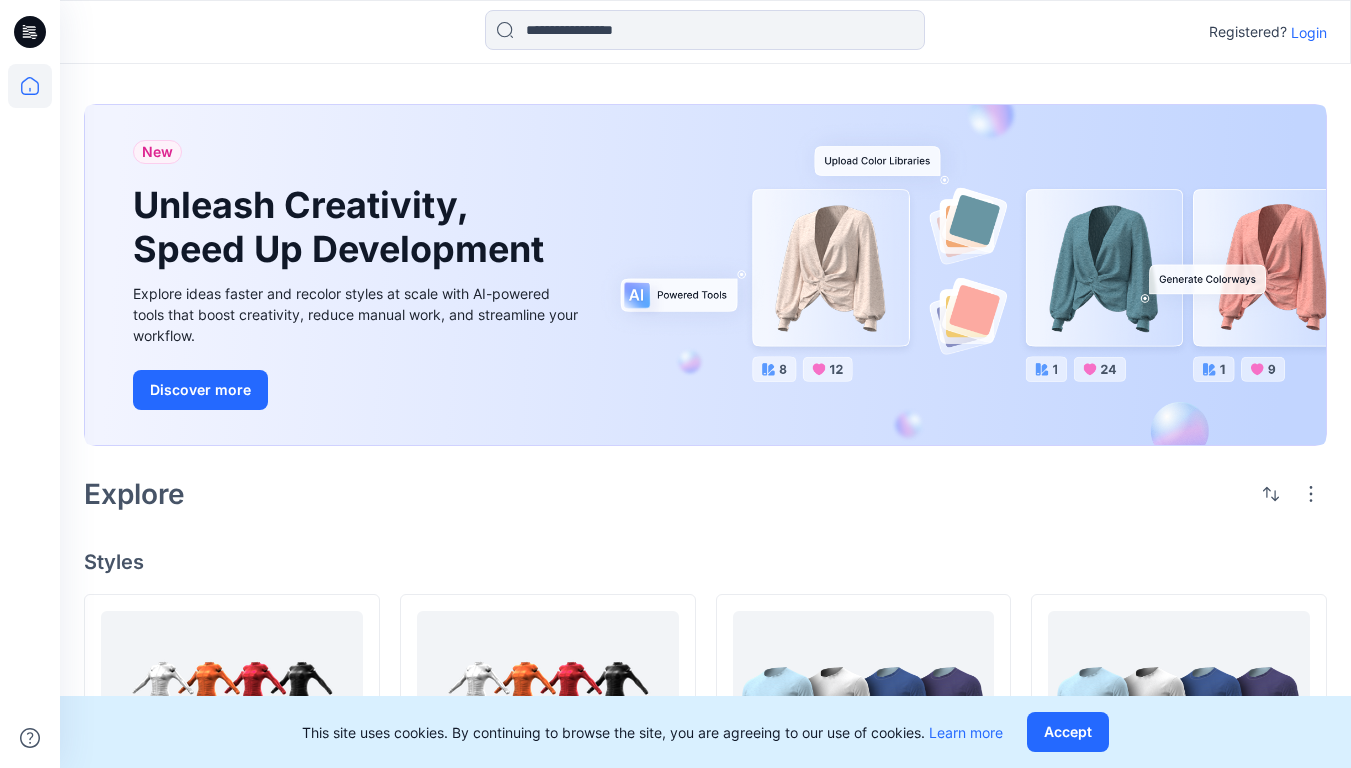 click on "Login" at bounding box center (1309, 32) 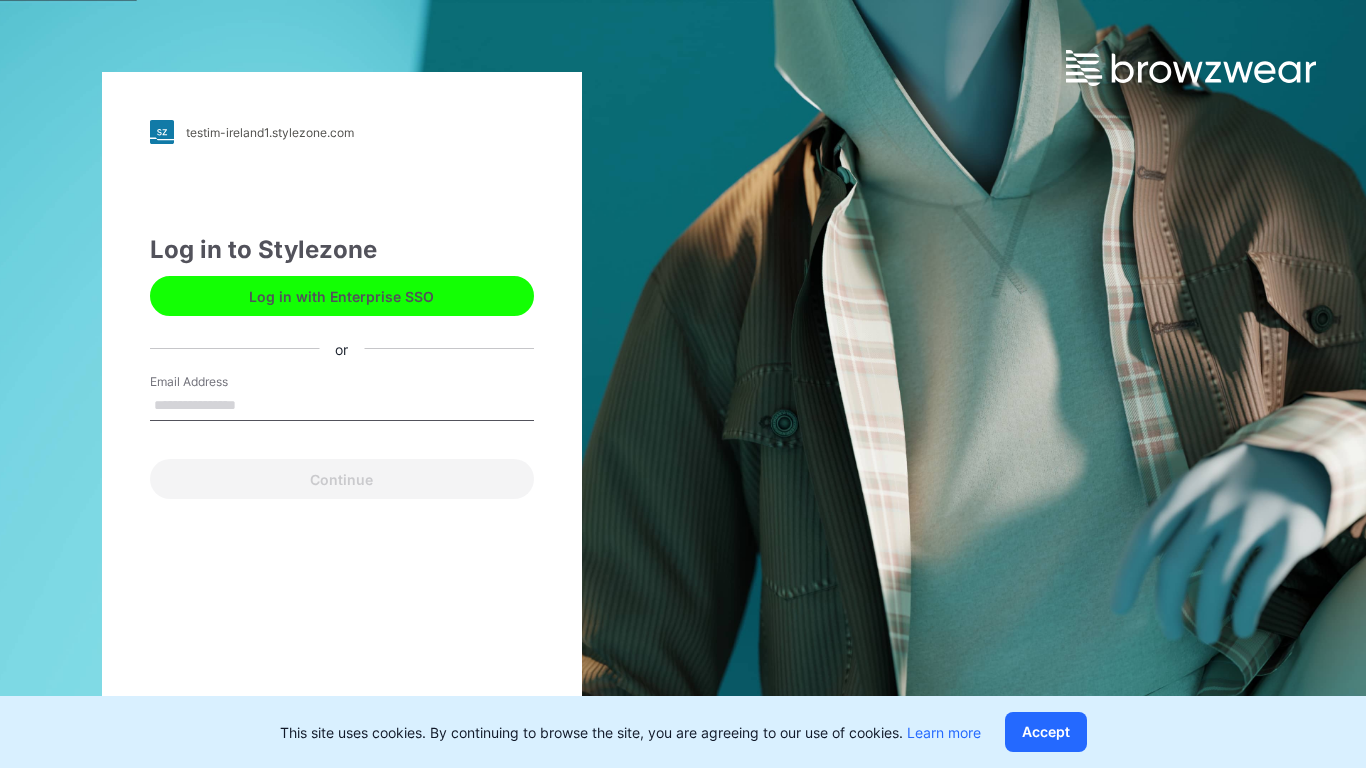 click on "Email Address" at bounding box center [342, 406] 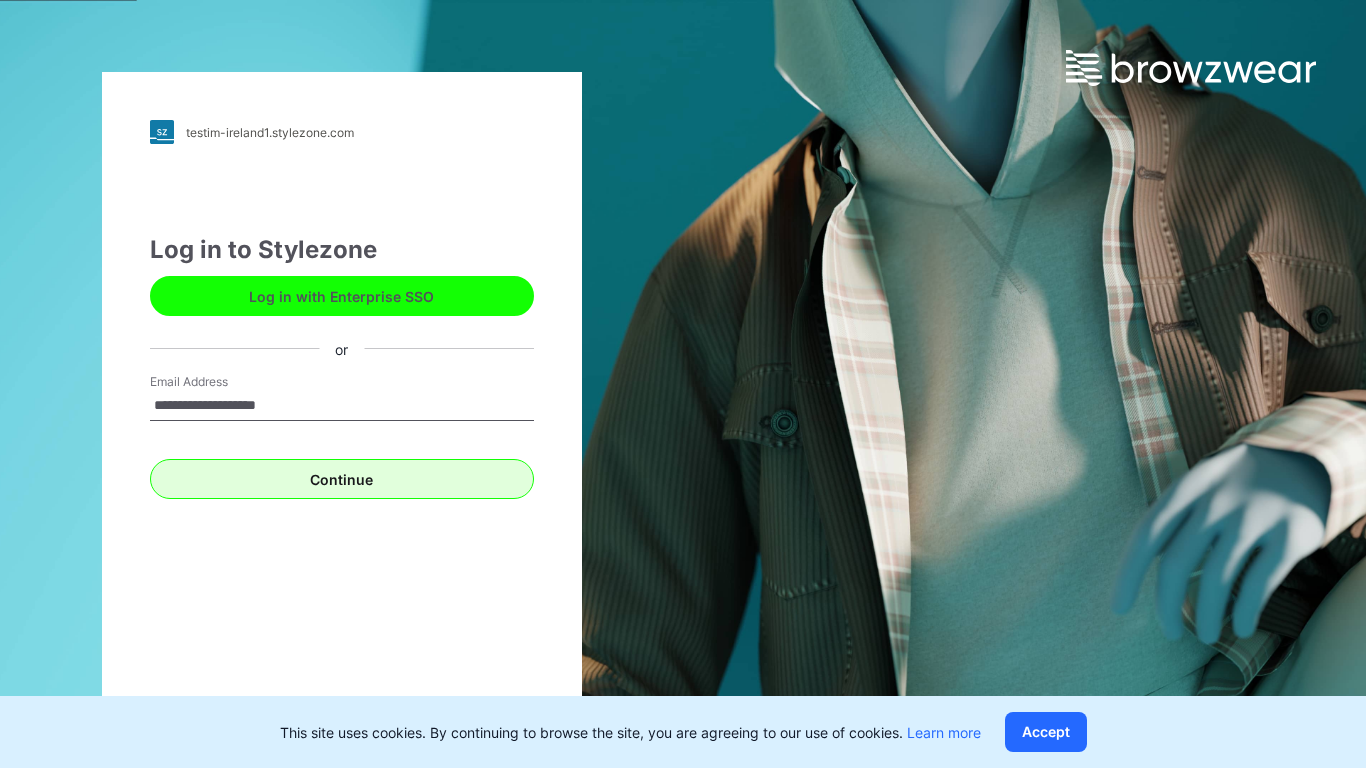 type on "**********" 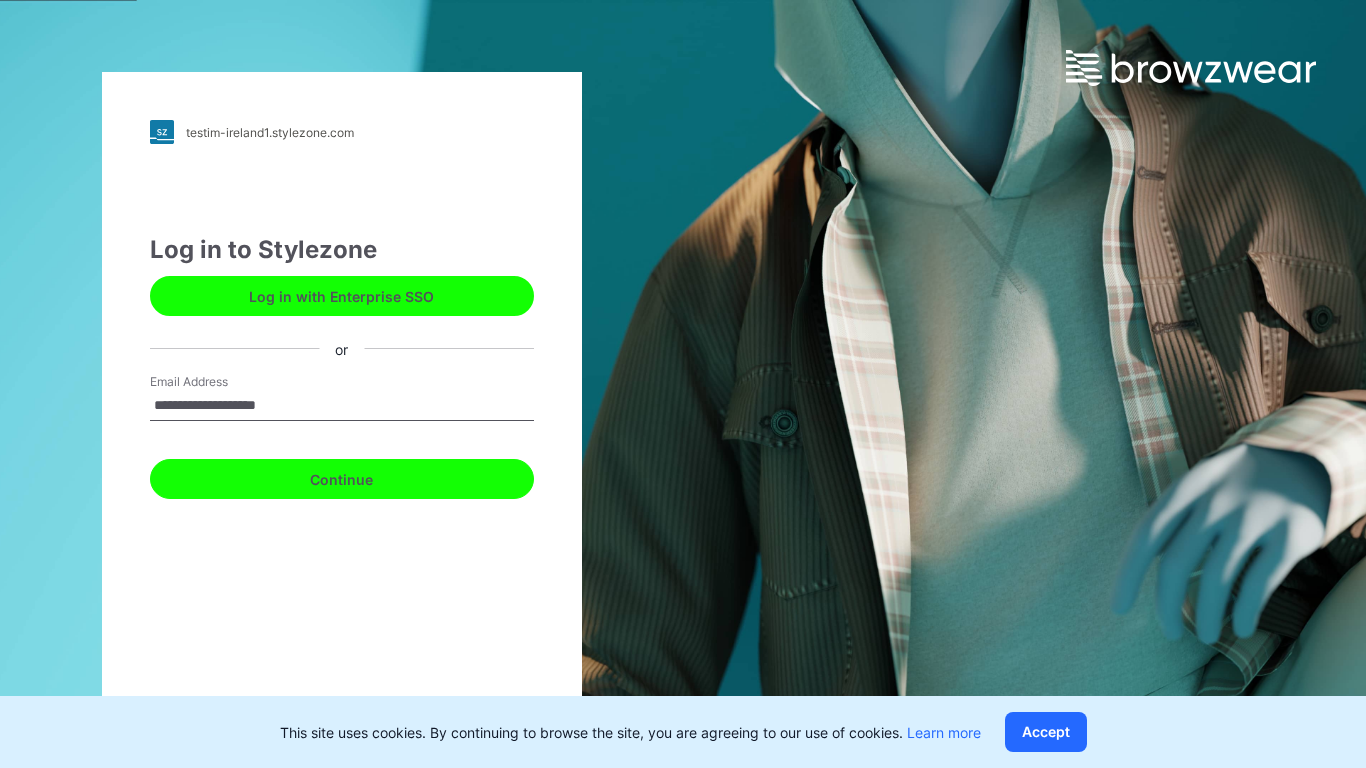 click on "Continue" at bounding box center (342, 479) 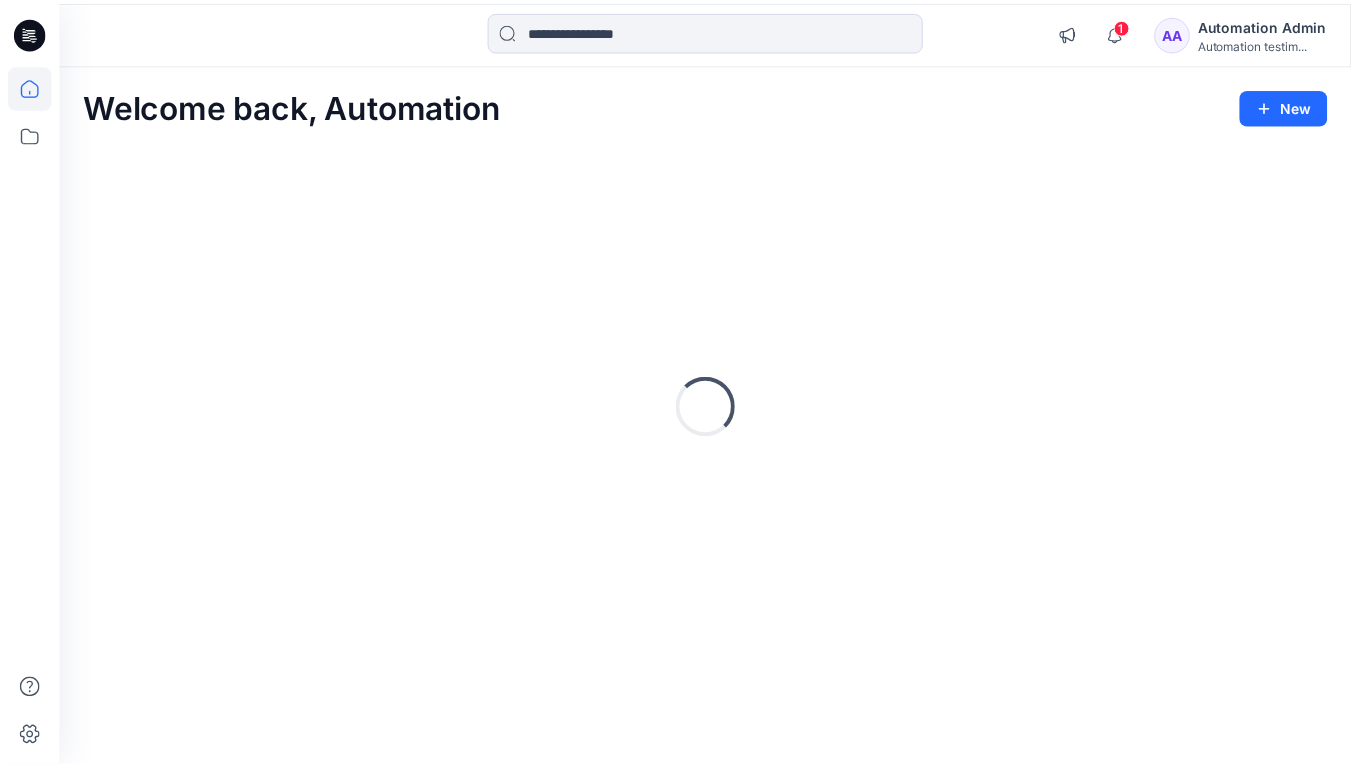 scroll, scrollTop: 0, scrollLeft: 0, axis: both 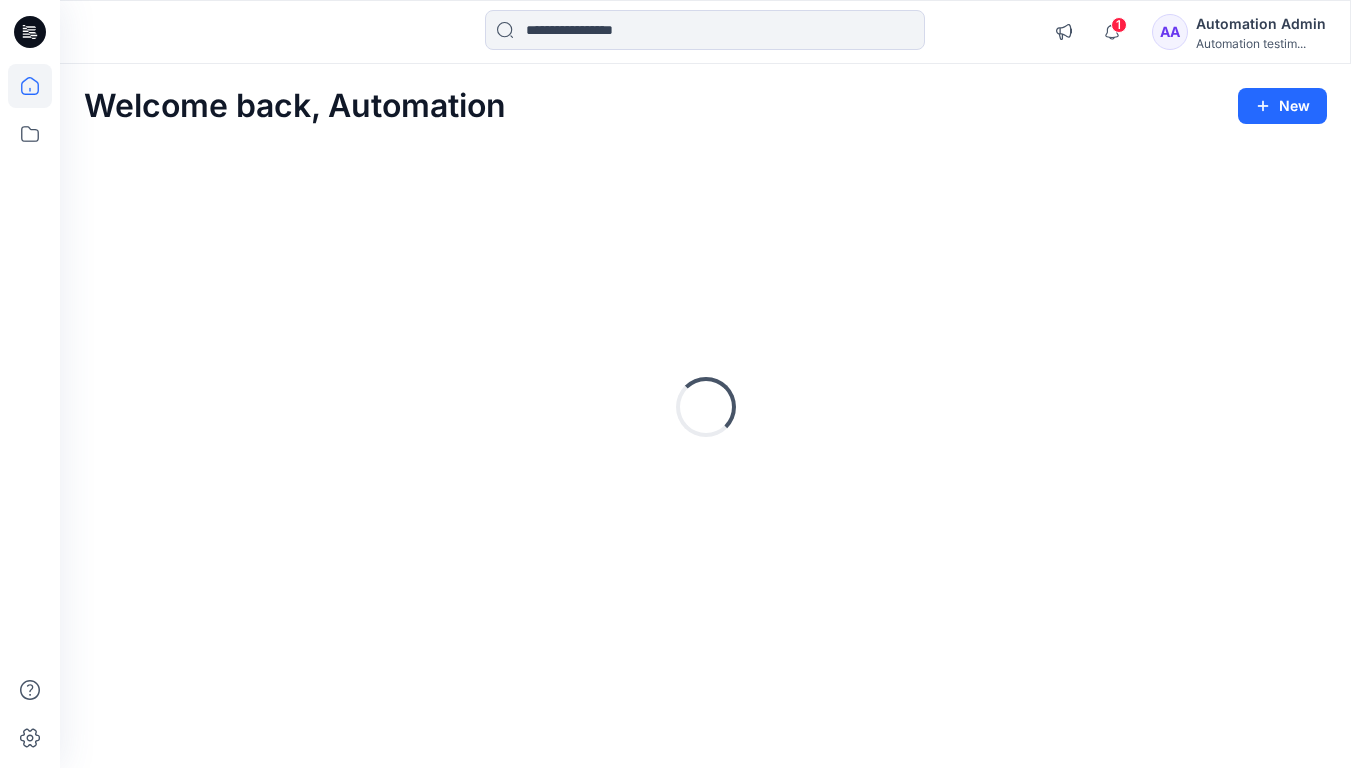 click 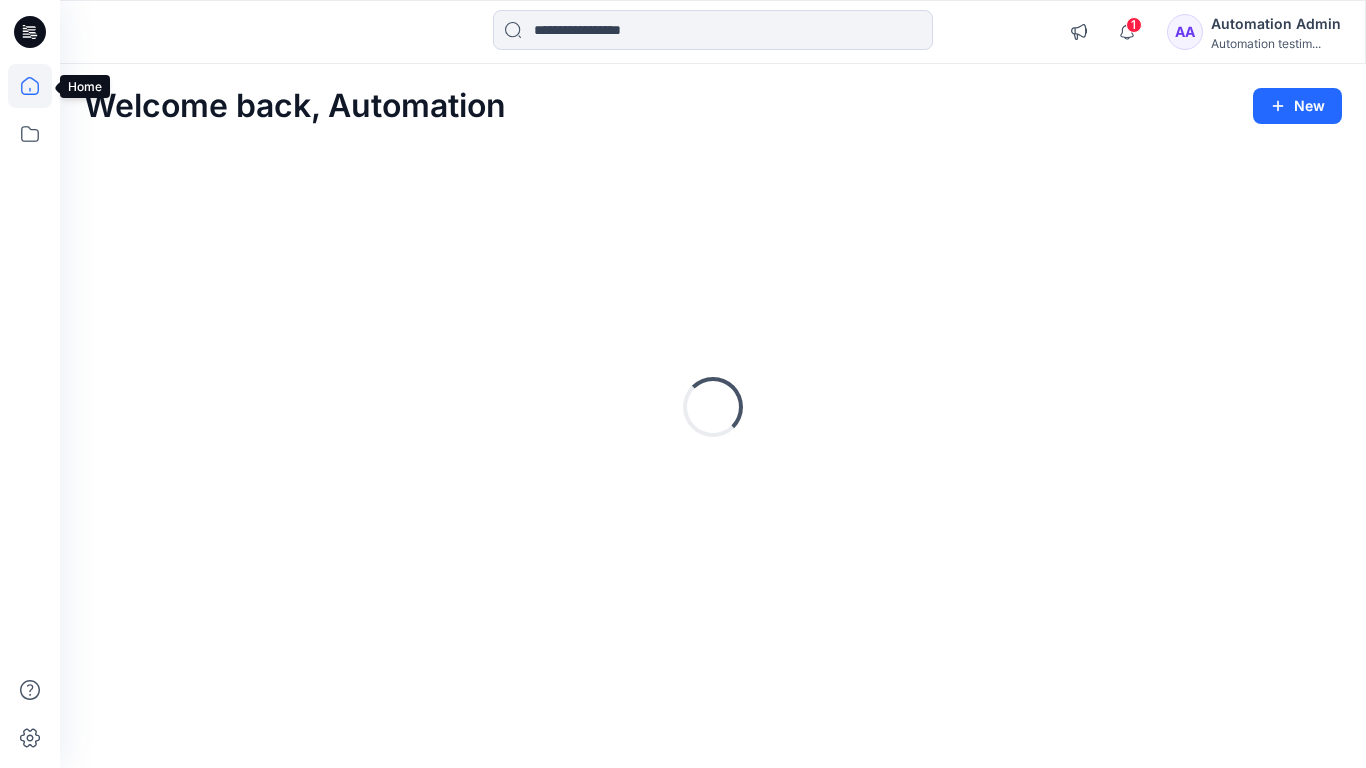 scroll, scrollTop: 0, scrollLeft: 0, axis: both 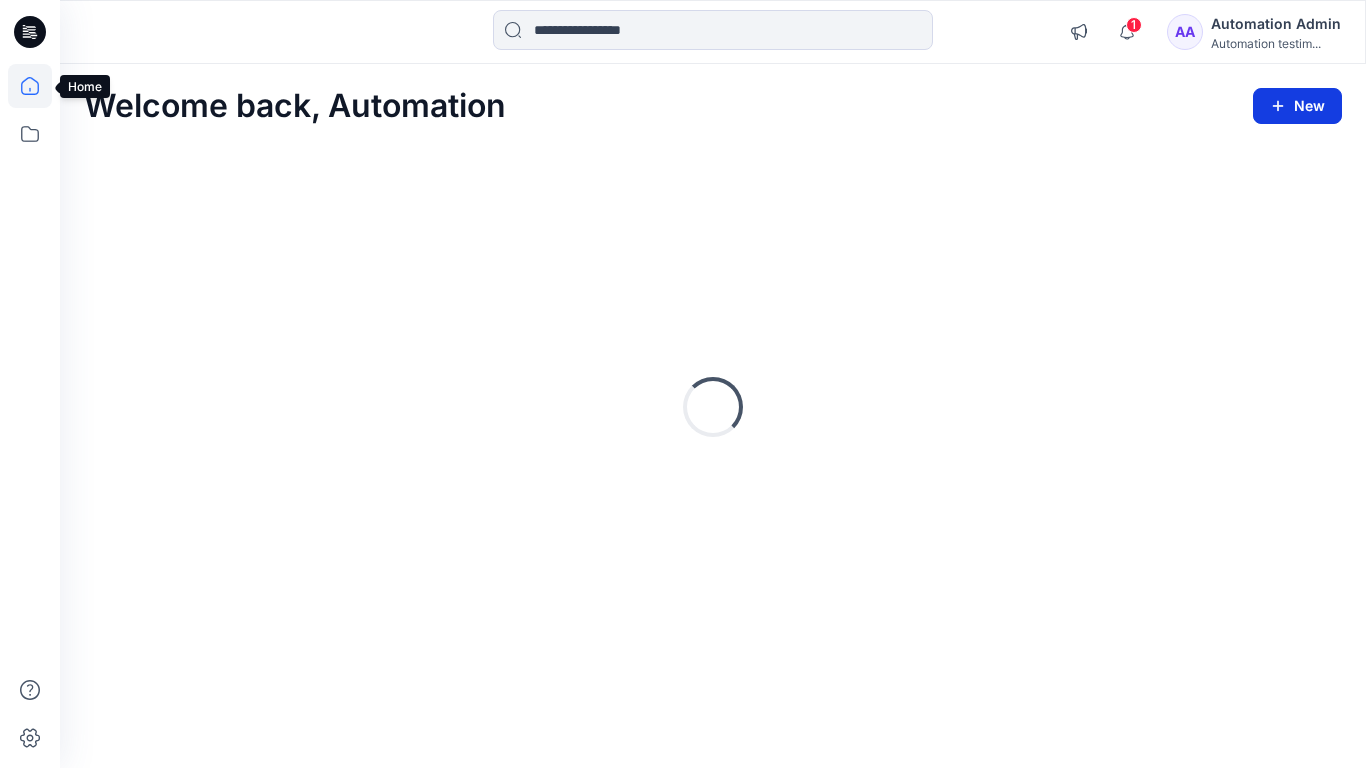 click on "New" at bounding box center (1297, 106) 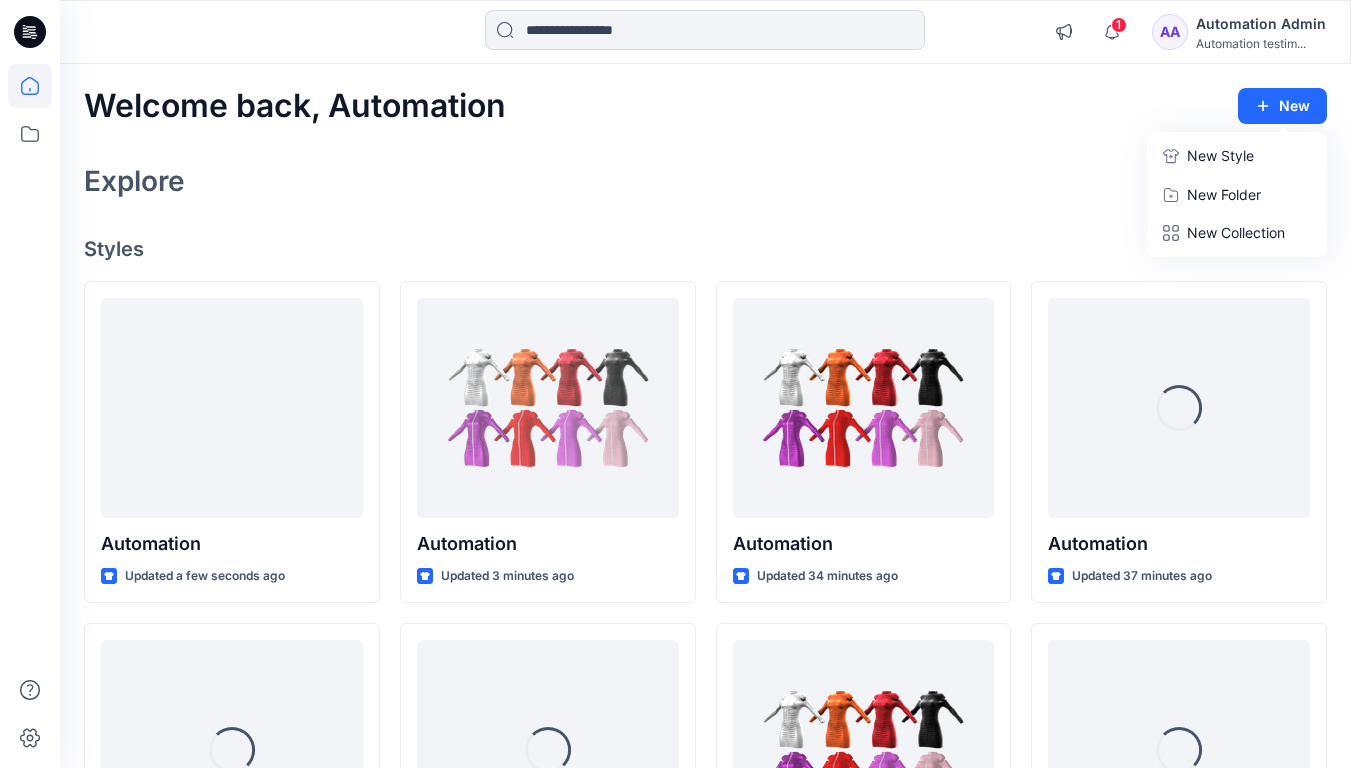 click on "New Style" at bounding box center (1220, 156) 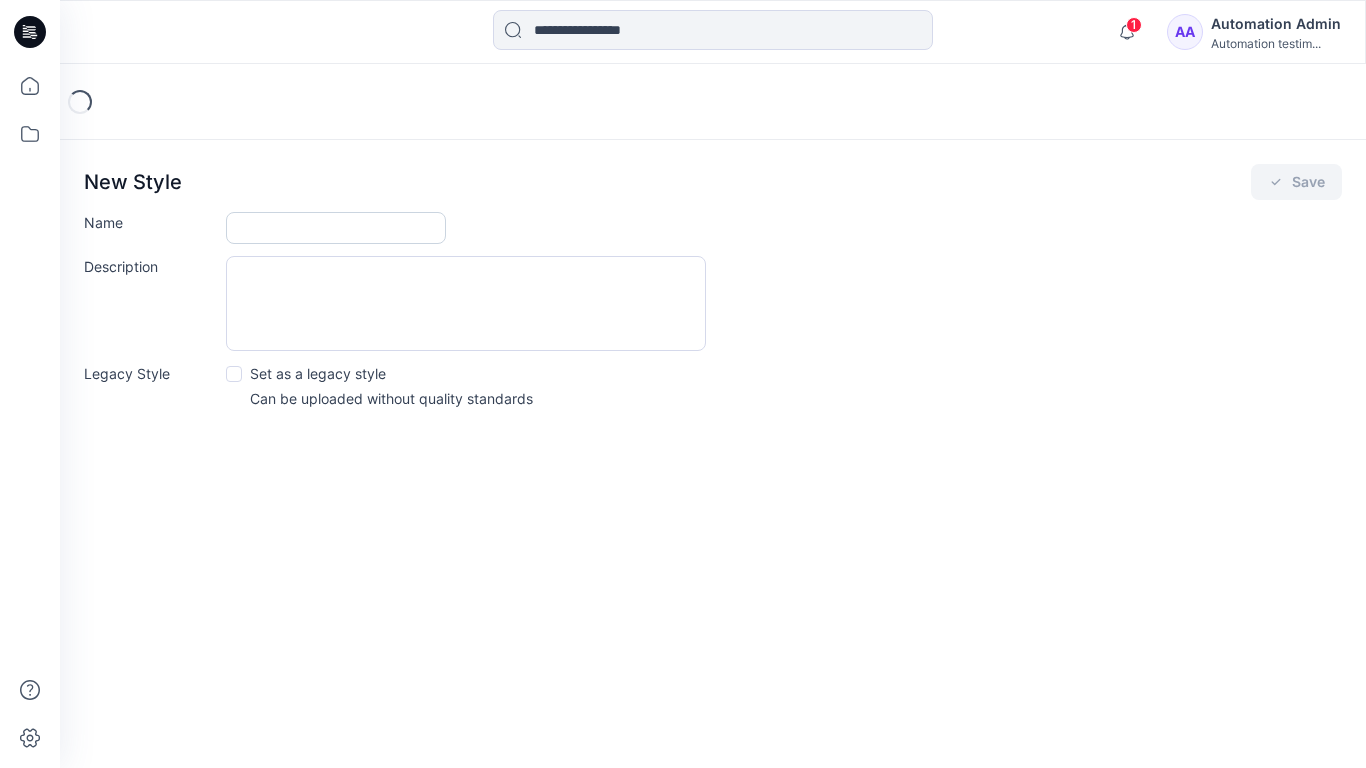 click on "Name" at bounding box center [336, 228] 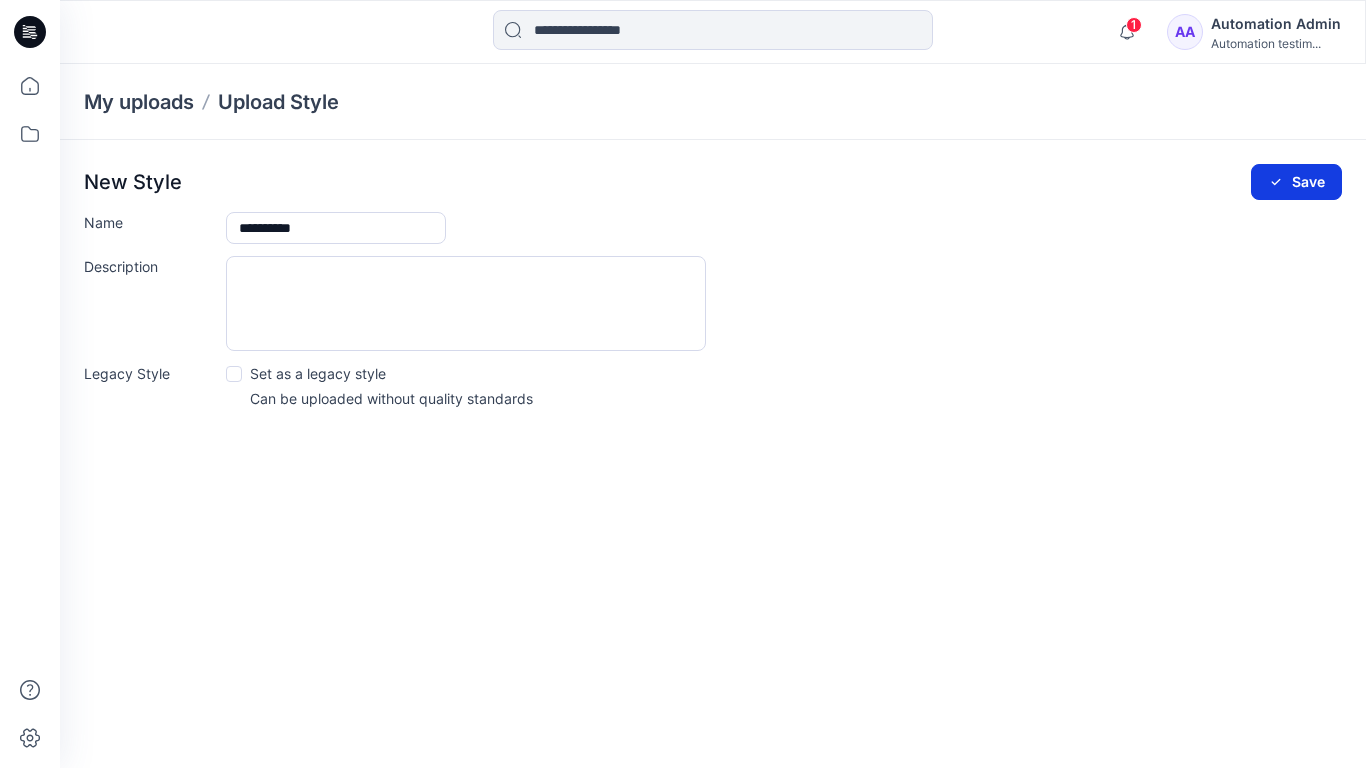 type on "**********" 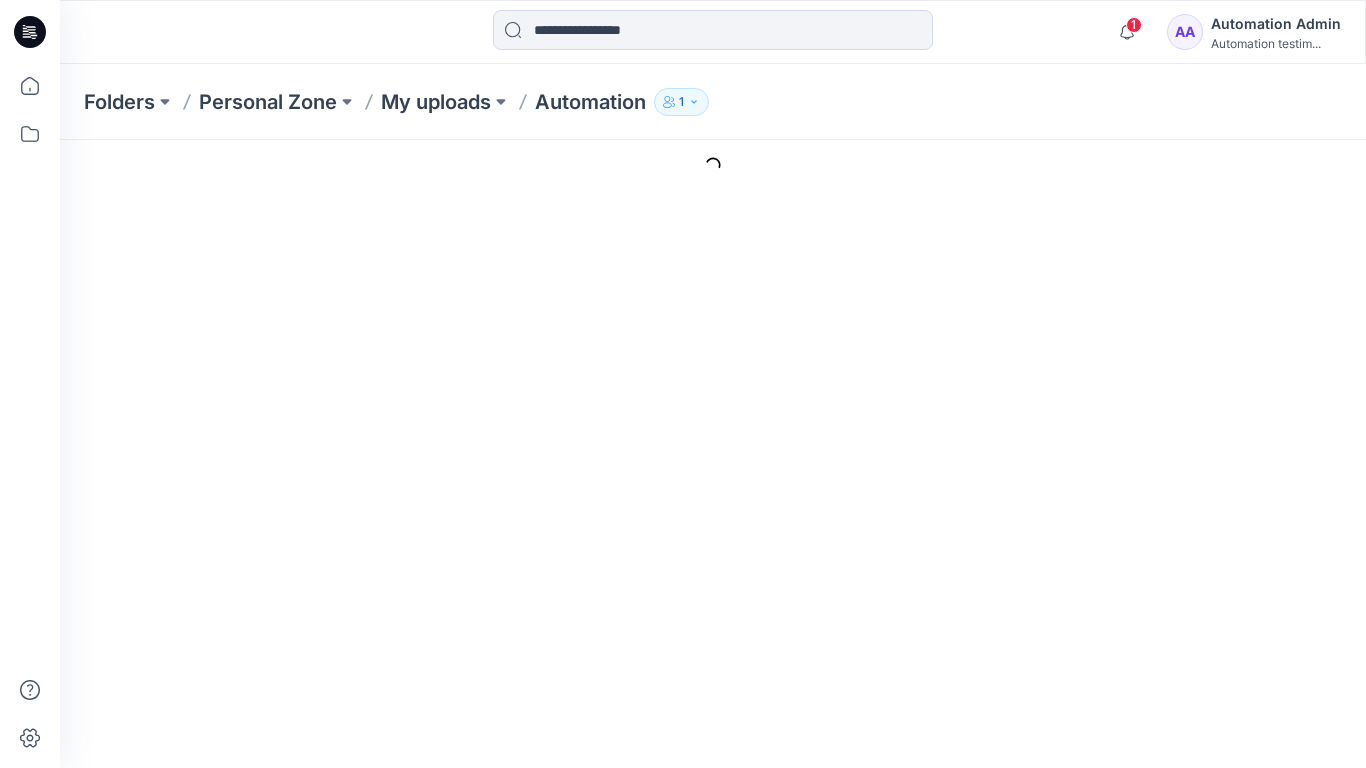 scroll, scrollTop: 0, scrollLeft: 0, axis: both 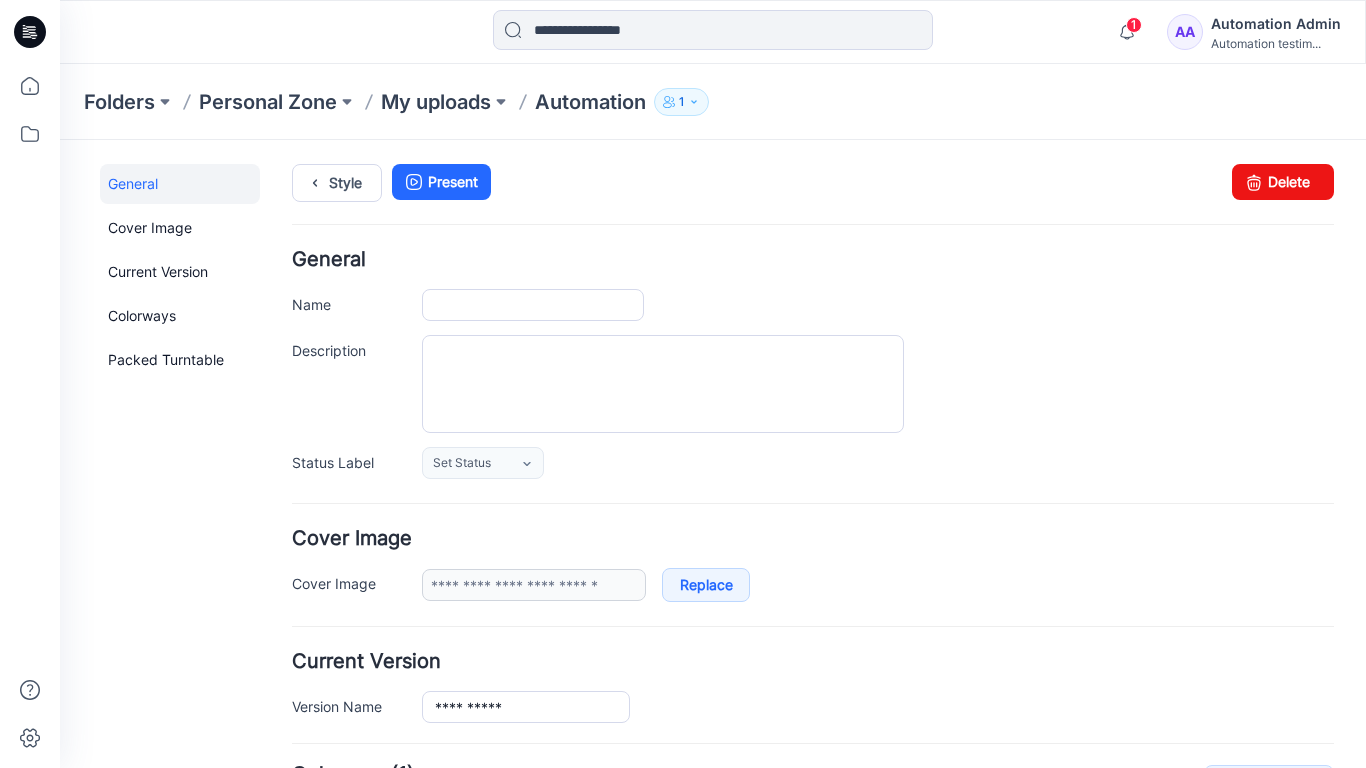 type on "**********" 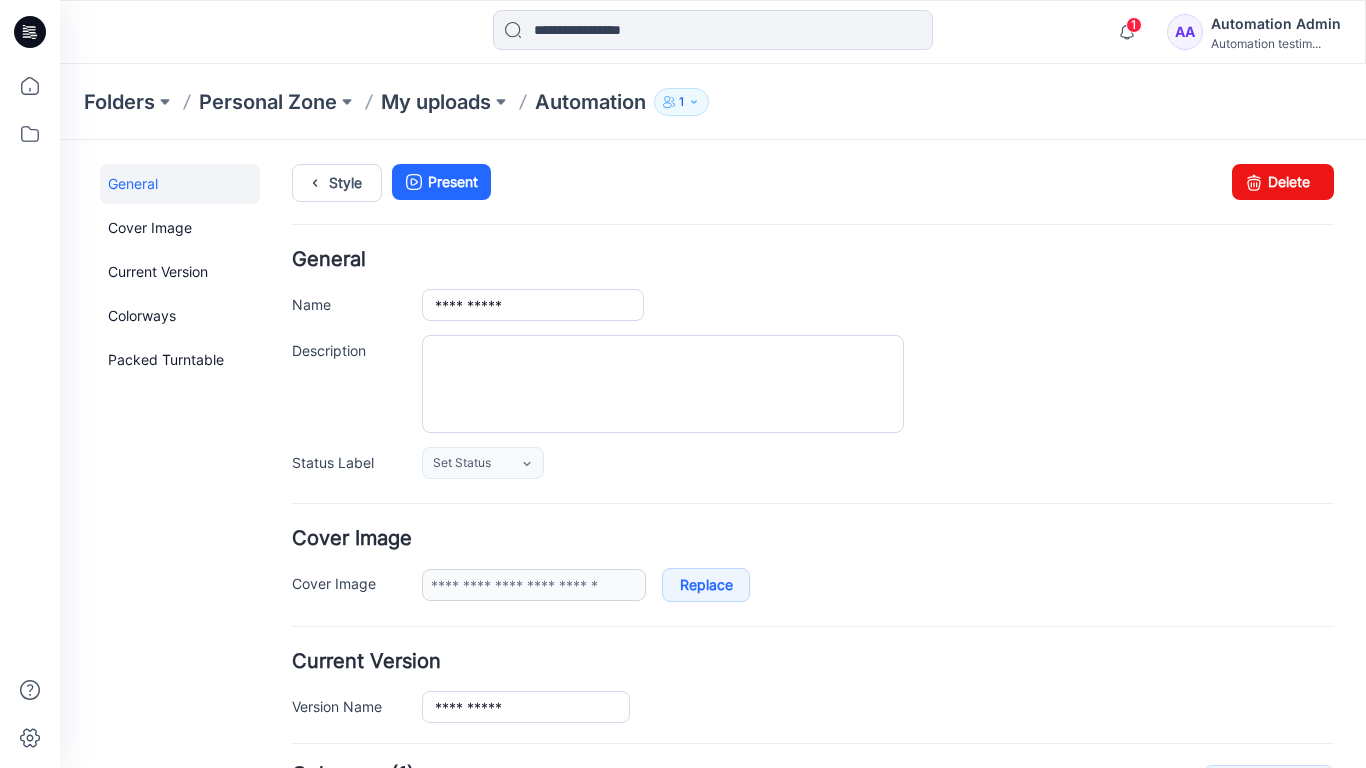 scroll, scrollTop: 504, scrollLeft: 0, axis: vertical 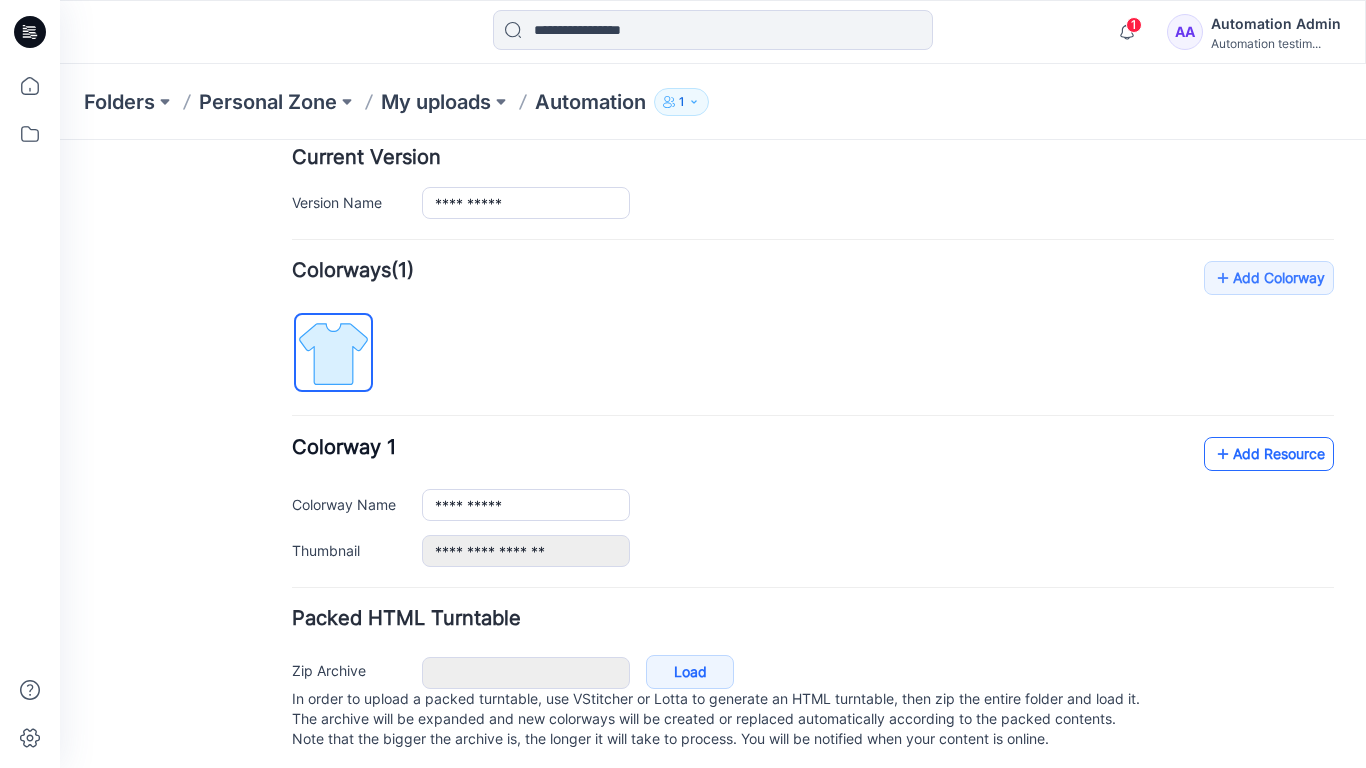 click on "Add Resource" at bounding box center [1269, 454] 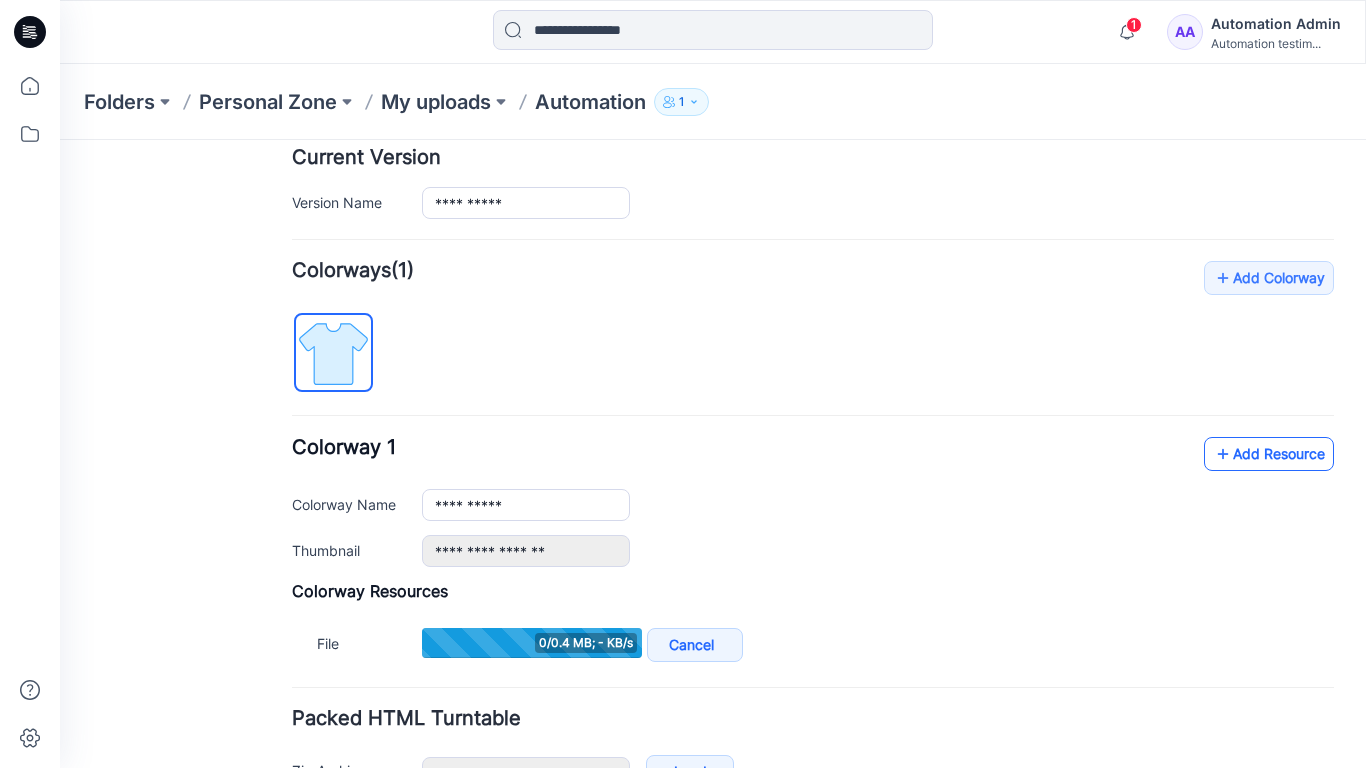 type 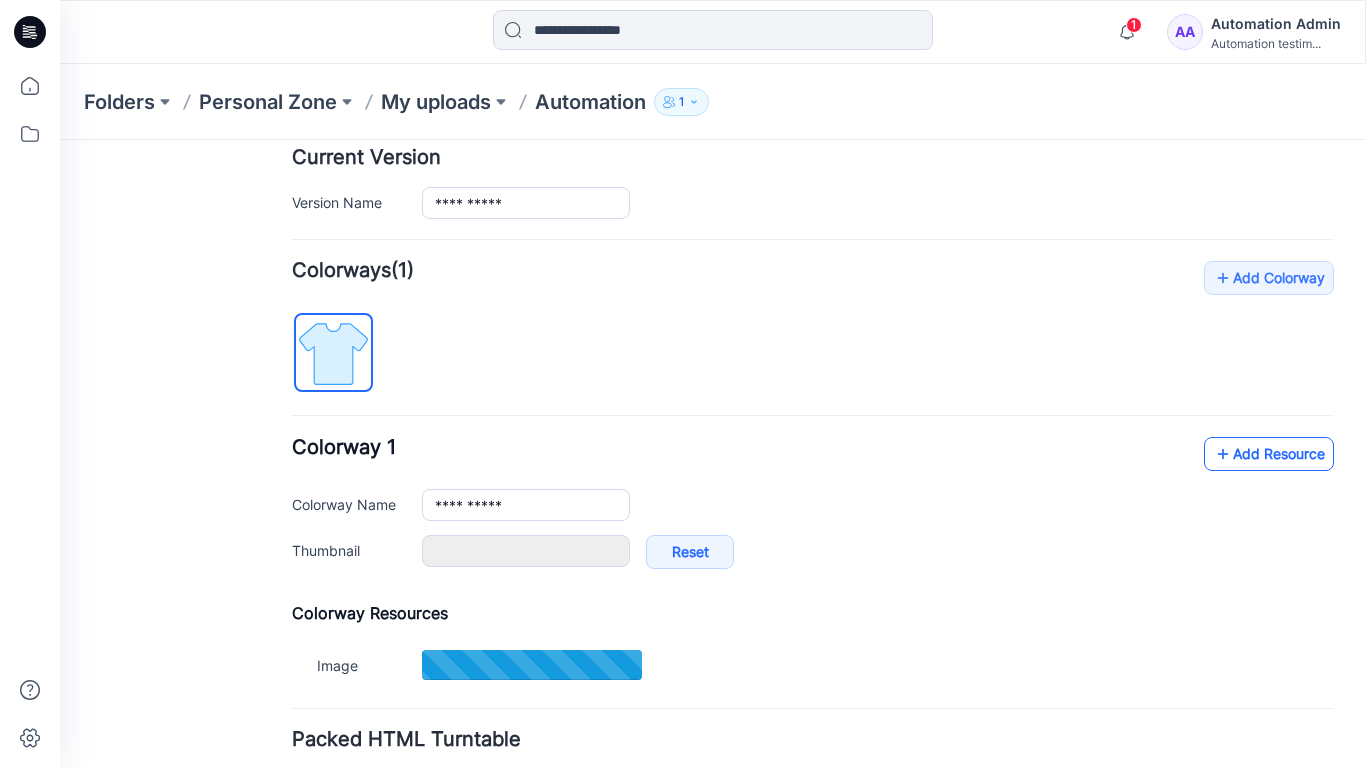 scroll, scrollTop: 0, scrollLeft: 0, axis: both 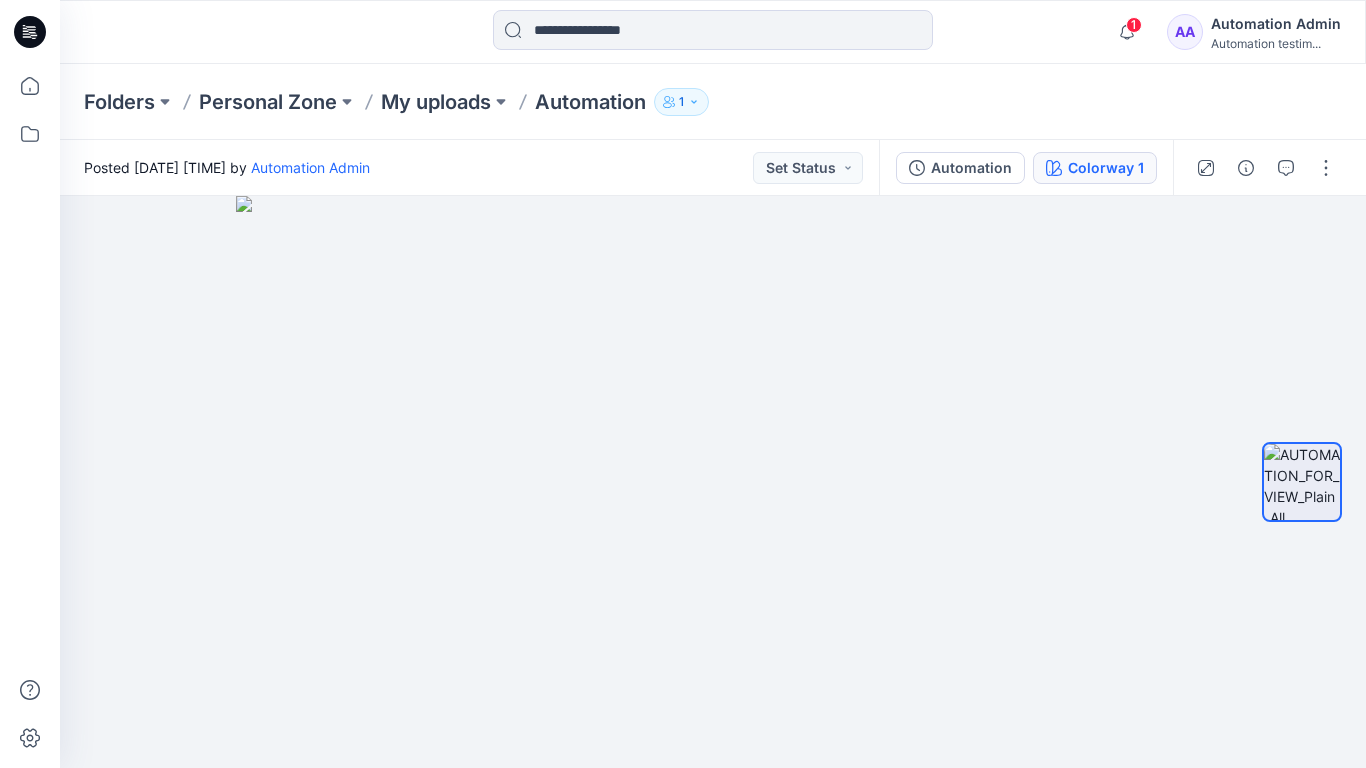 click on "Colorway 1" at bounding box center (1095, 168) 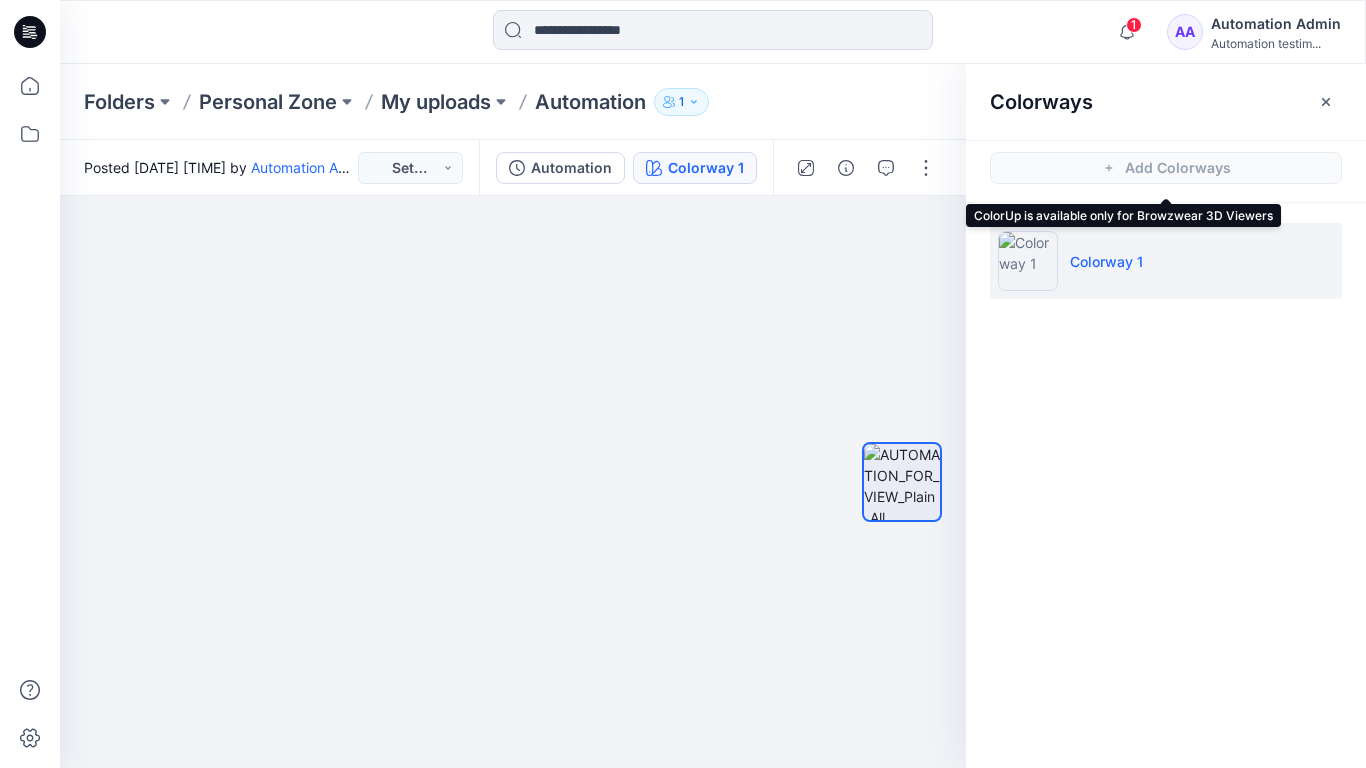click on "Colorway 1" at bounding box center [1166, 261] 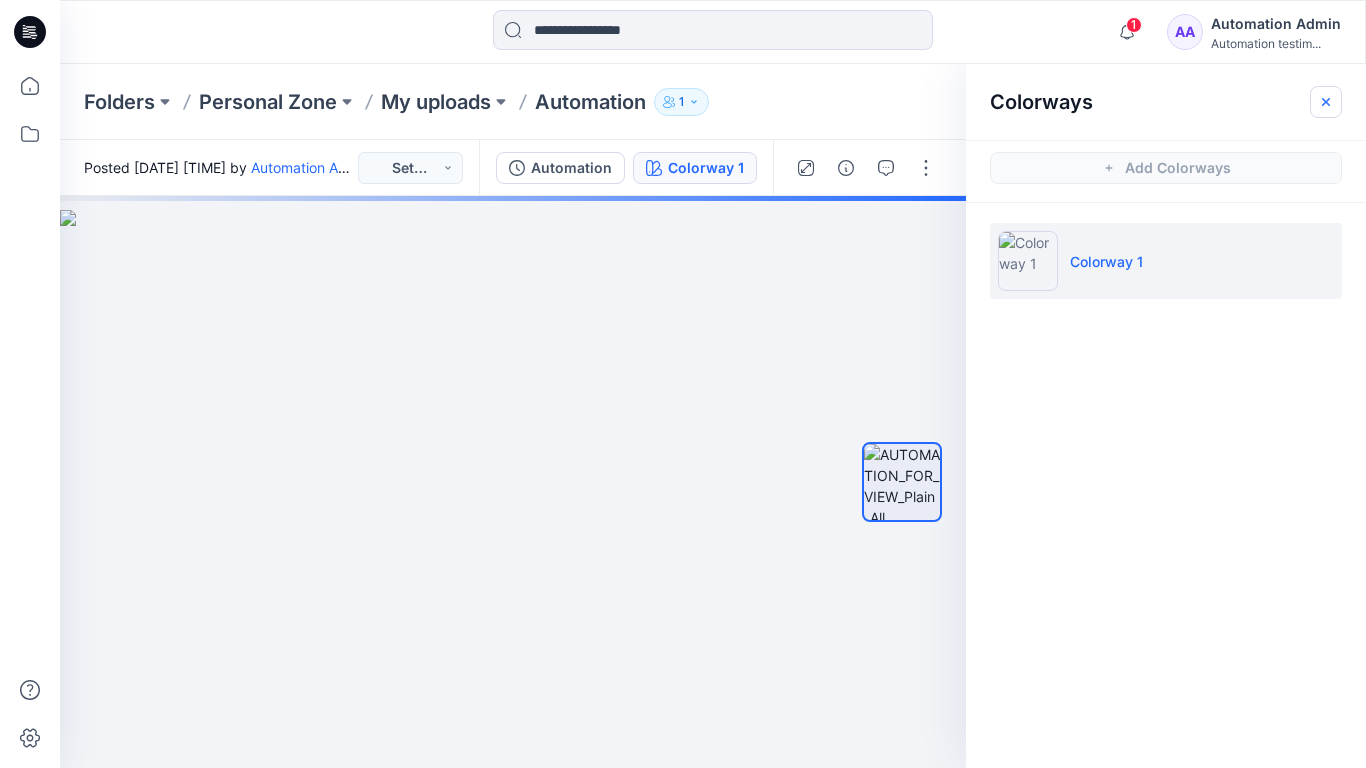 click at bounding box center [1326, 102] 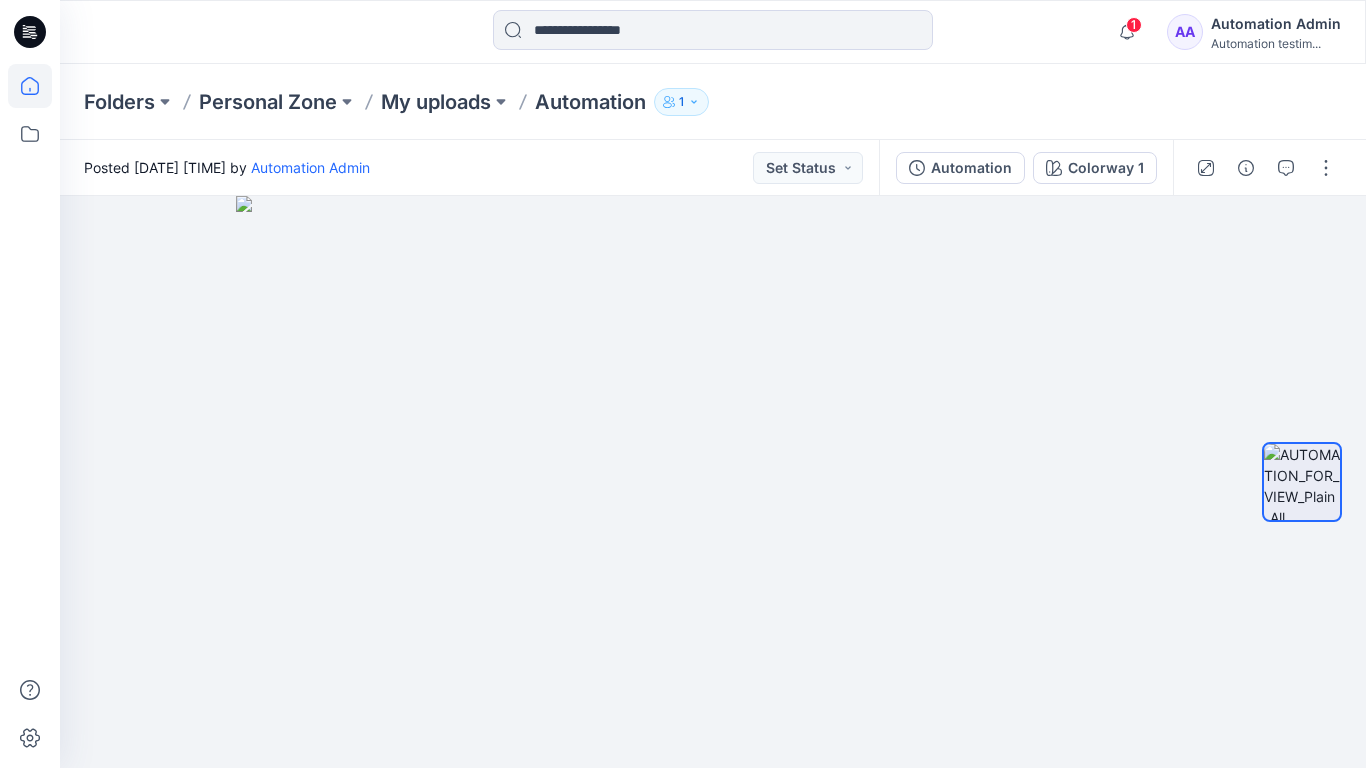 click 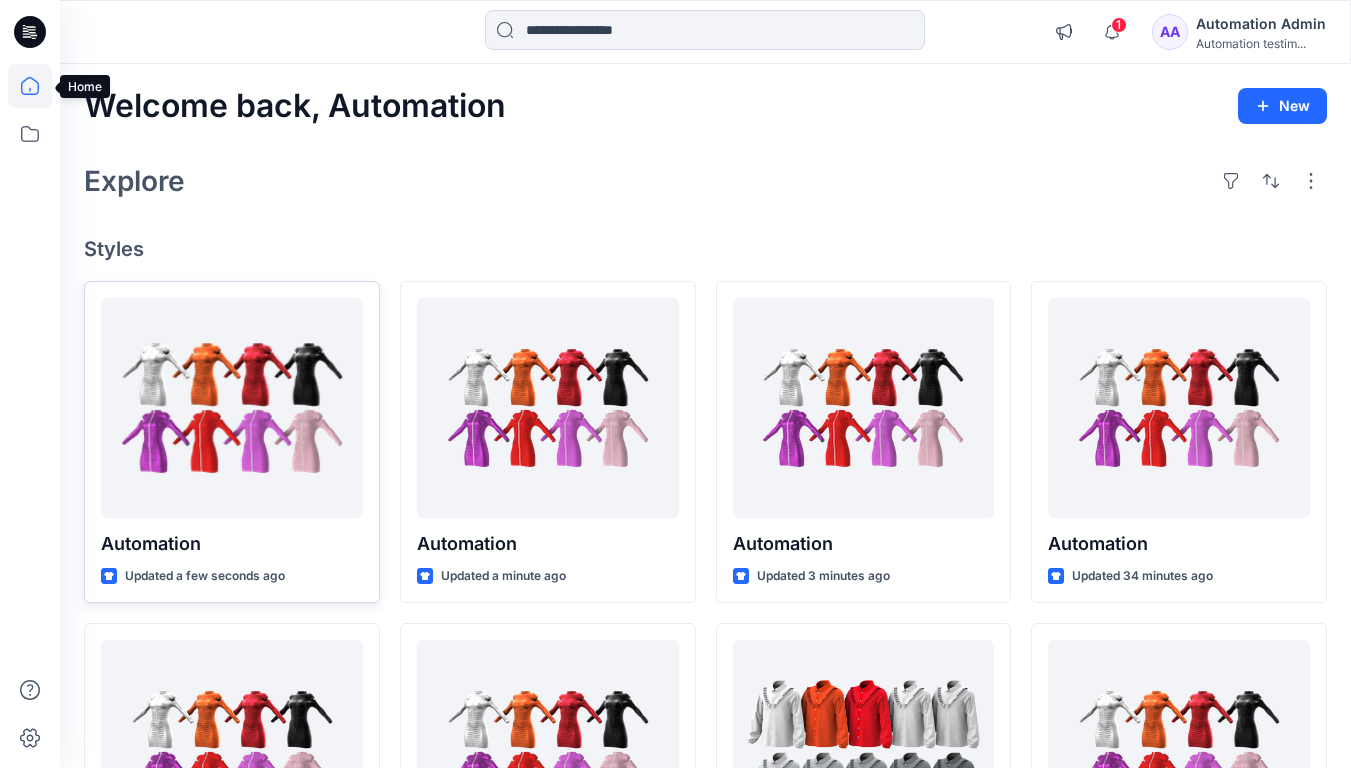 click at bounding box center [232, 408] 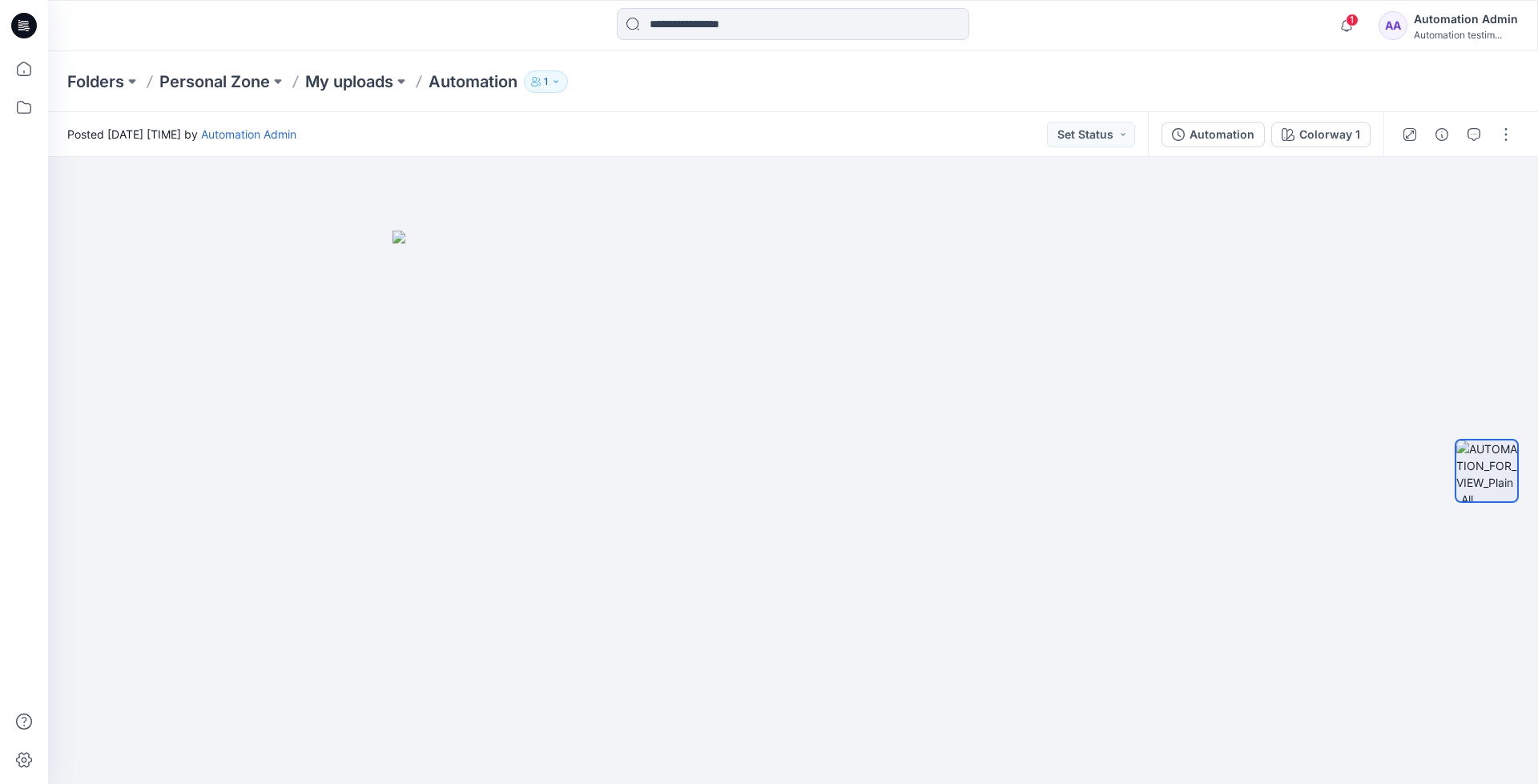 click on "Folders Personal Zone My uploads Automation 1" at bounding box center [793, 82] 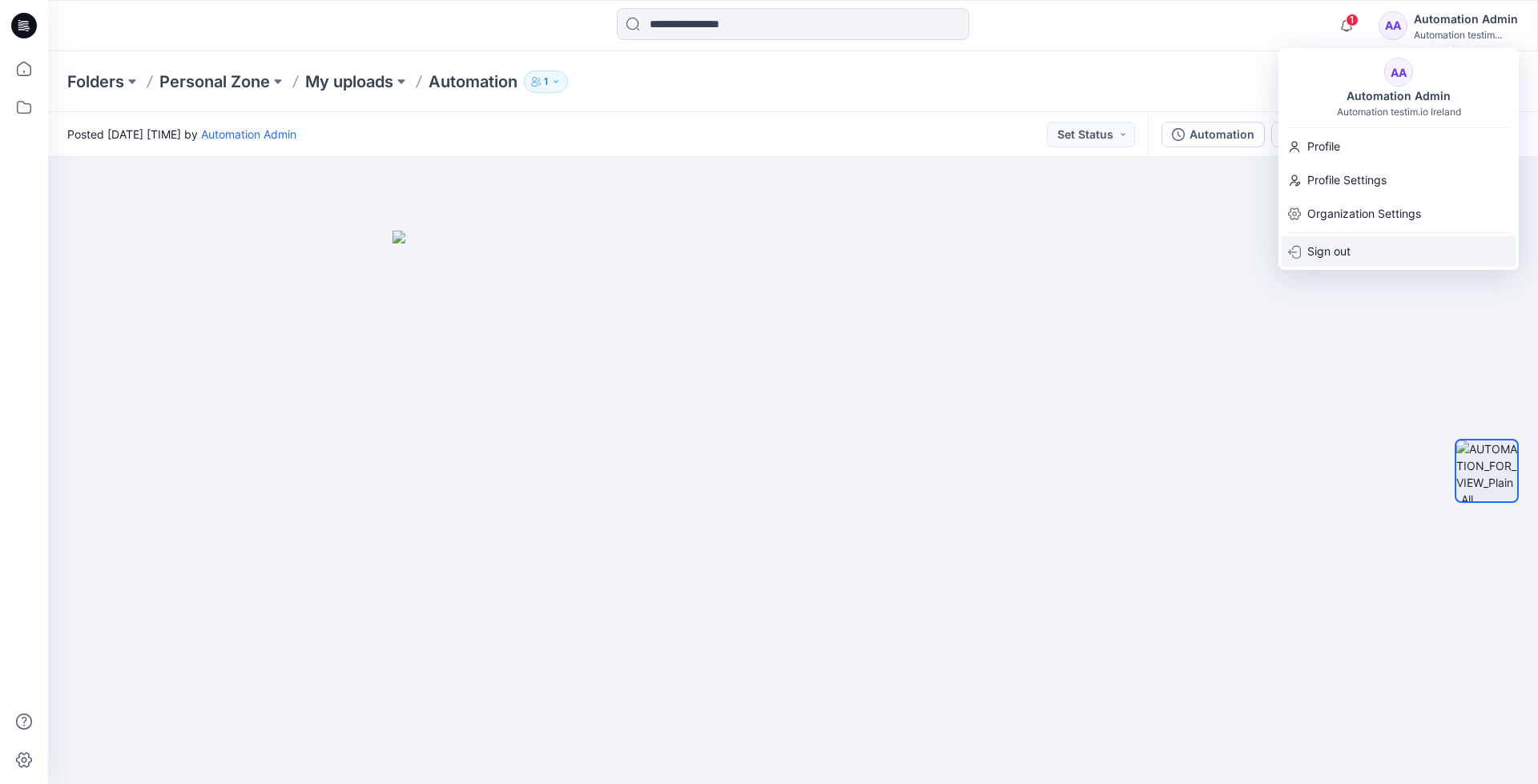 click on "Sign out" at bounding box center [1399, 251] 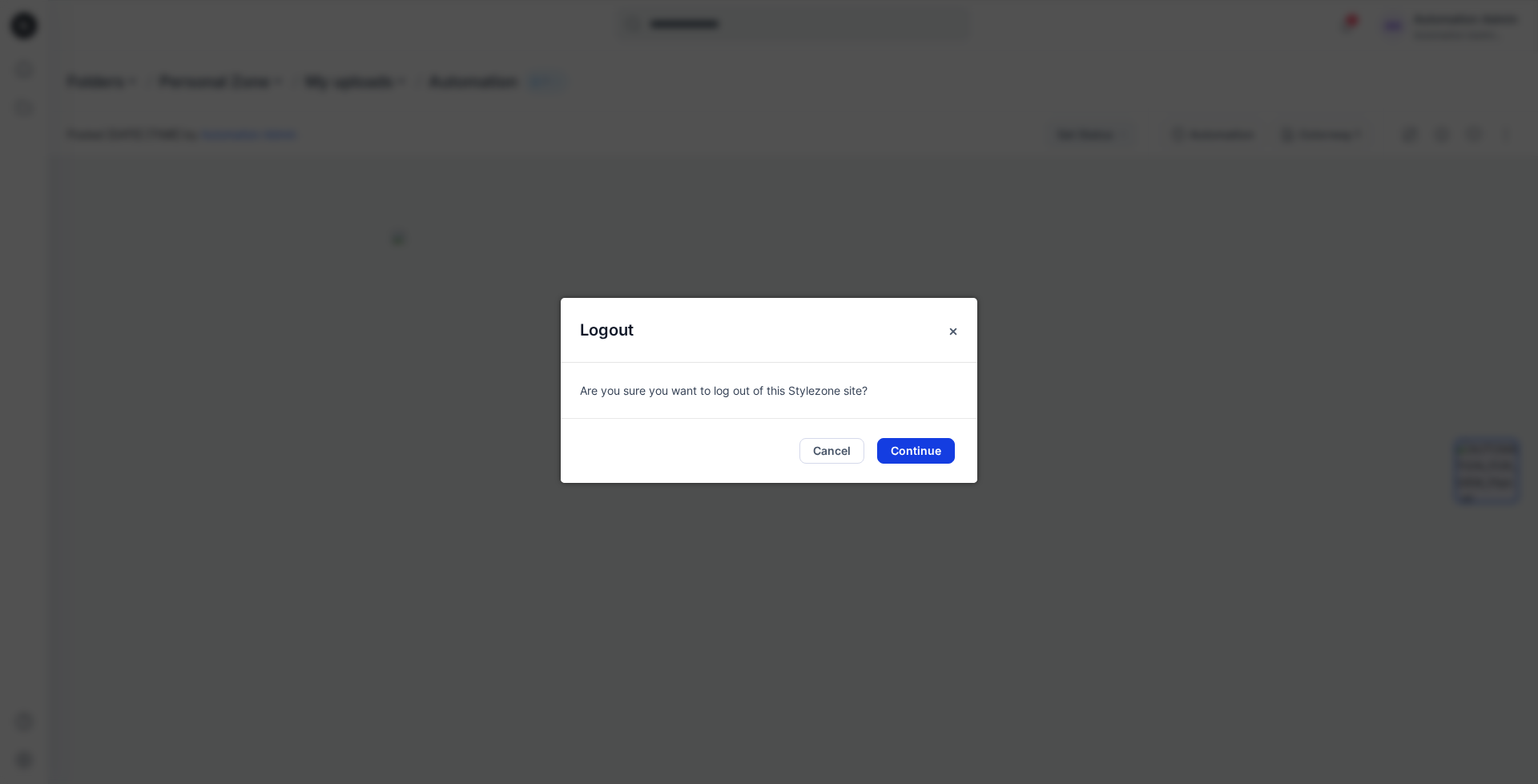 click on "Continue" at bounding box center (916, 451) 